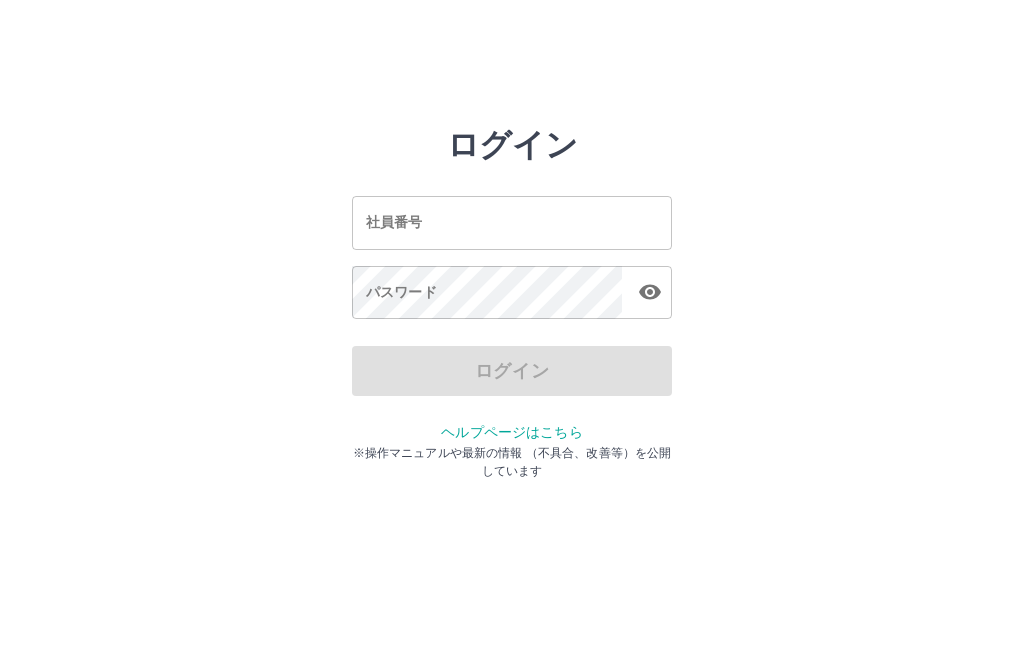 scroll, scrollTop: 0, scrollLeft: 0, axis: both 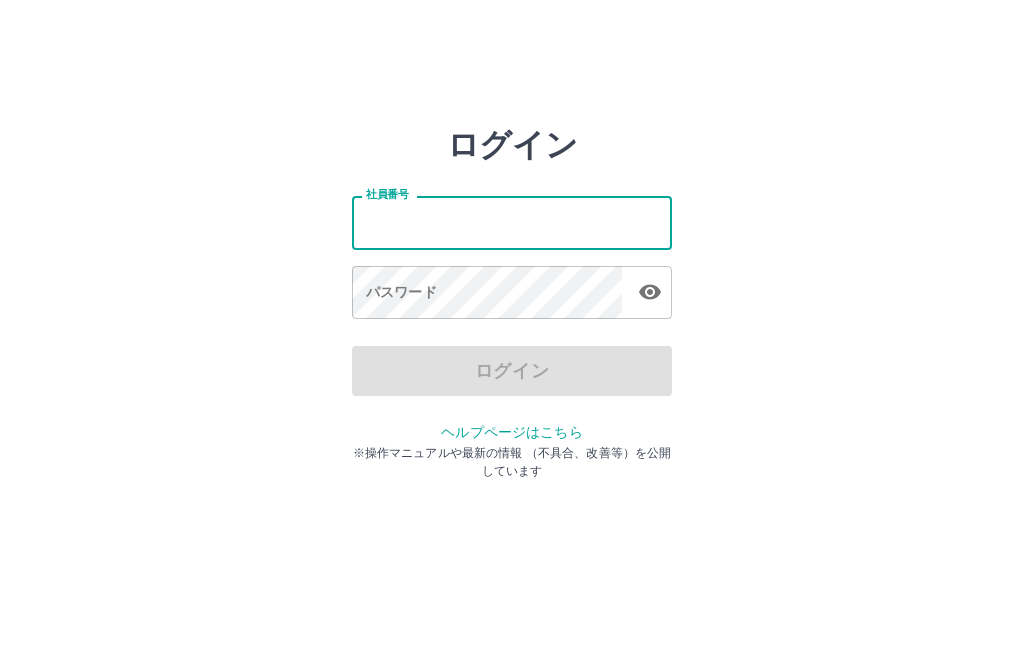 click on "社員番号" at bounding box center [512, 222] 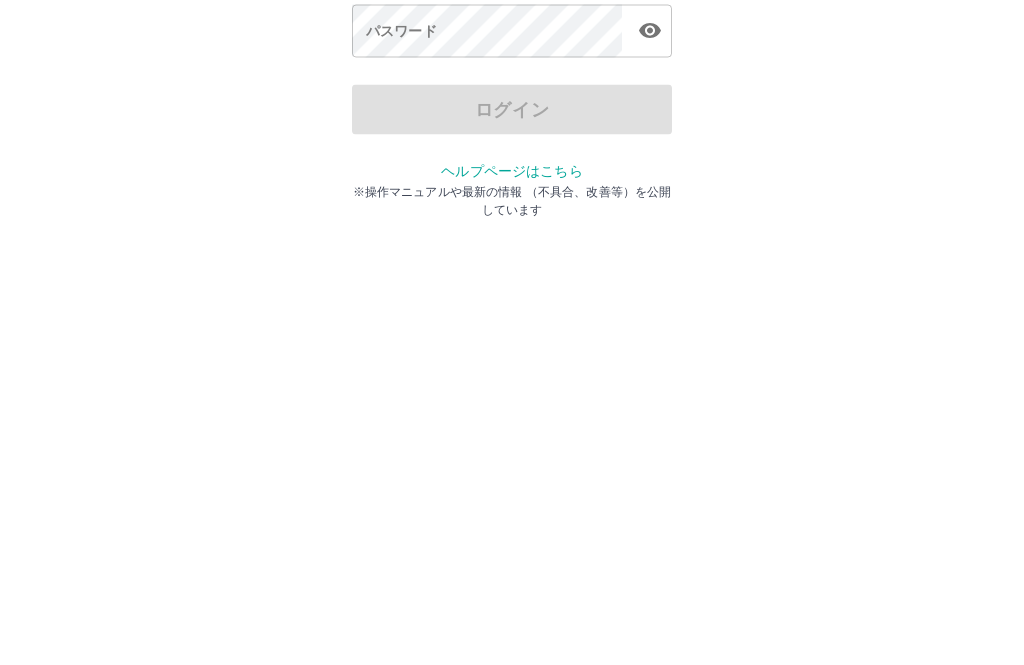 type on "*******" 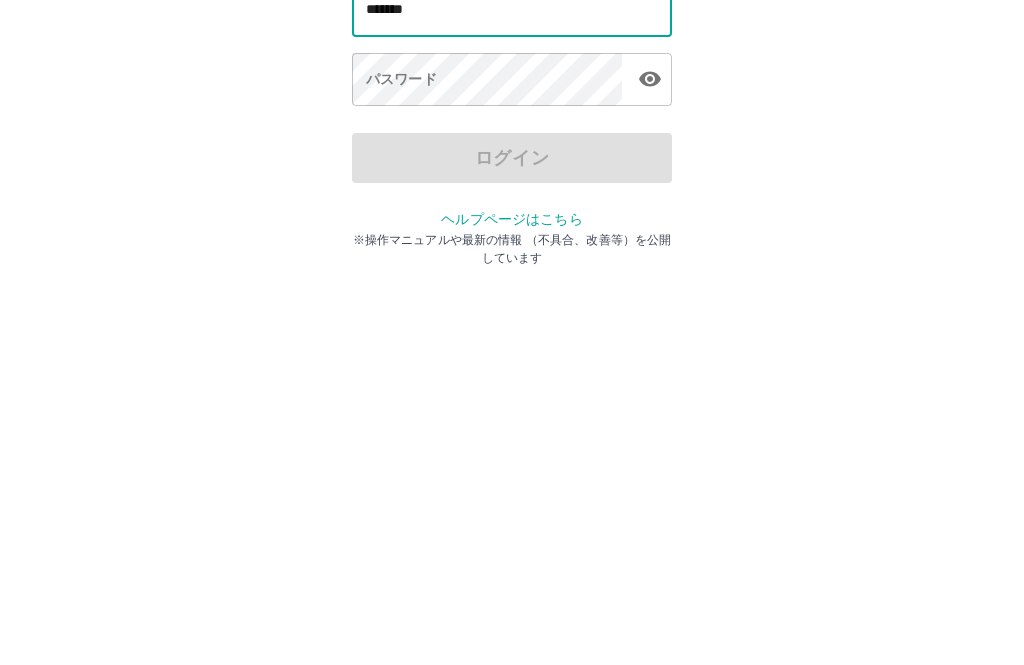 click 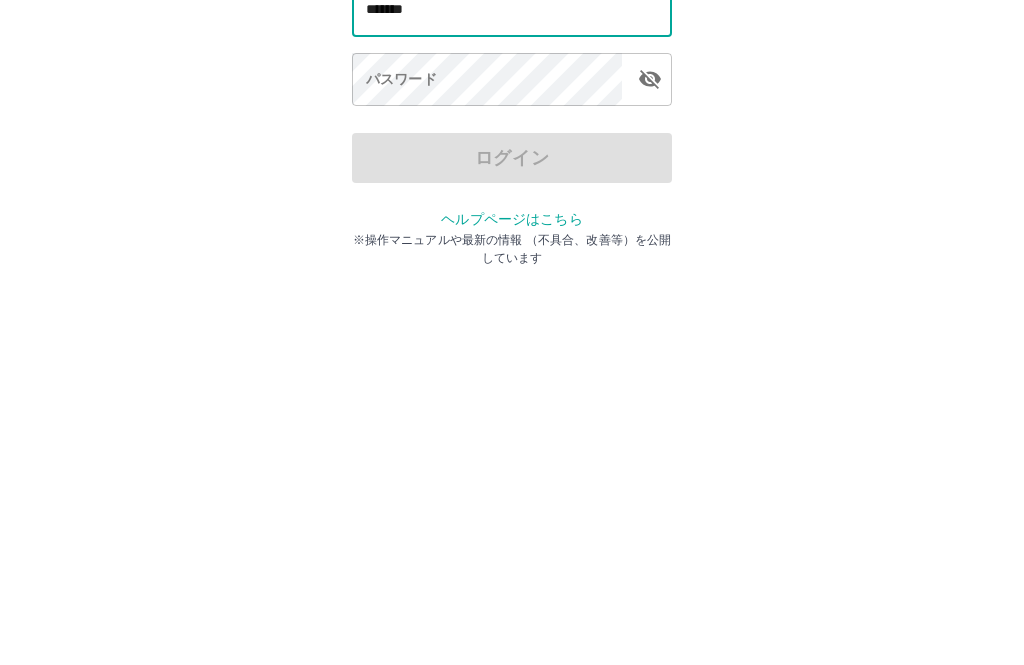 click on "パスワード" at bounding box center [512, 292] 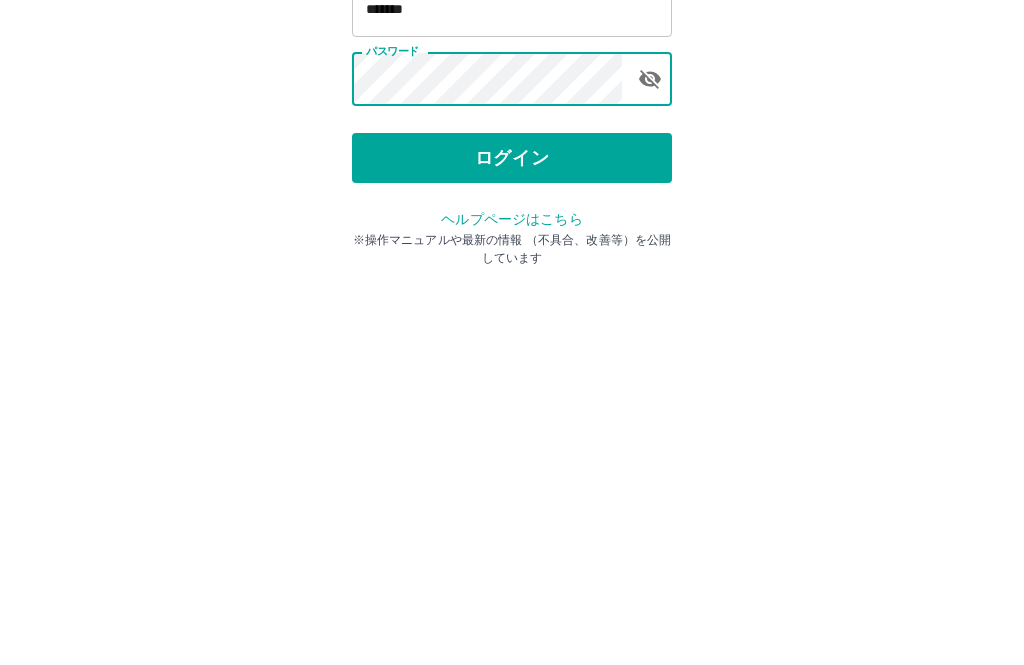 click on "ログイン" at bounding box center (512, 371) 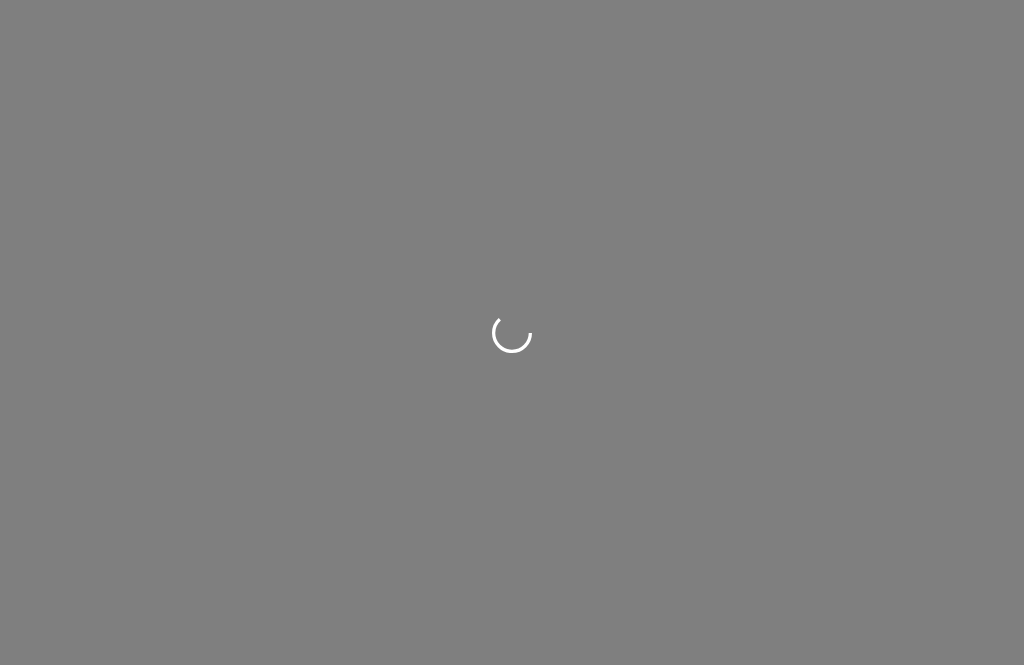 scroll, scrollTop: 0, scrollLeft: 0, axis: both 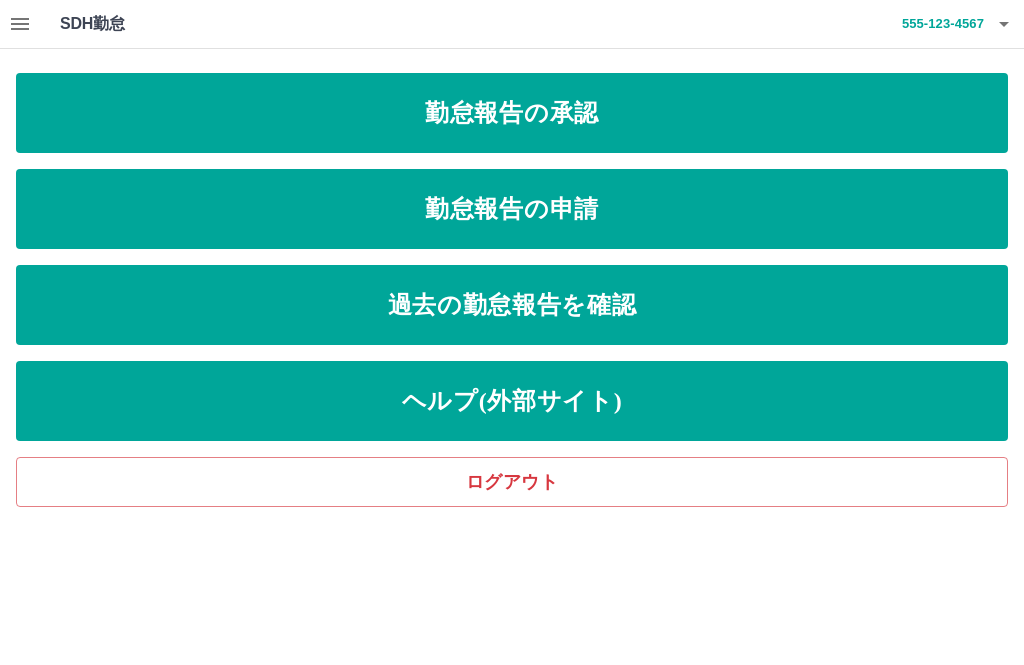 click 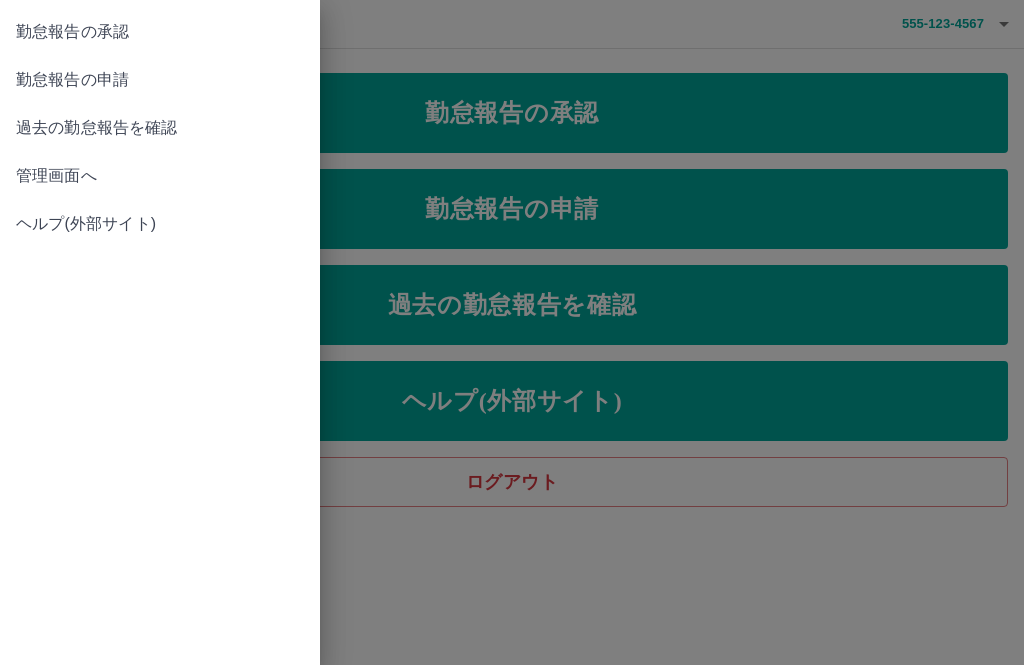 click on "管理画面へ" at bounding box center [160, 176] 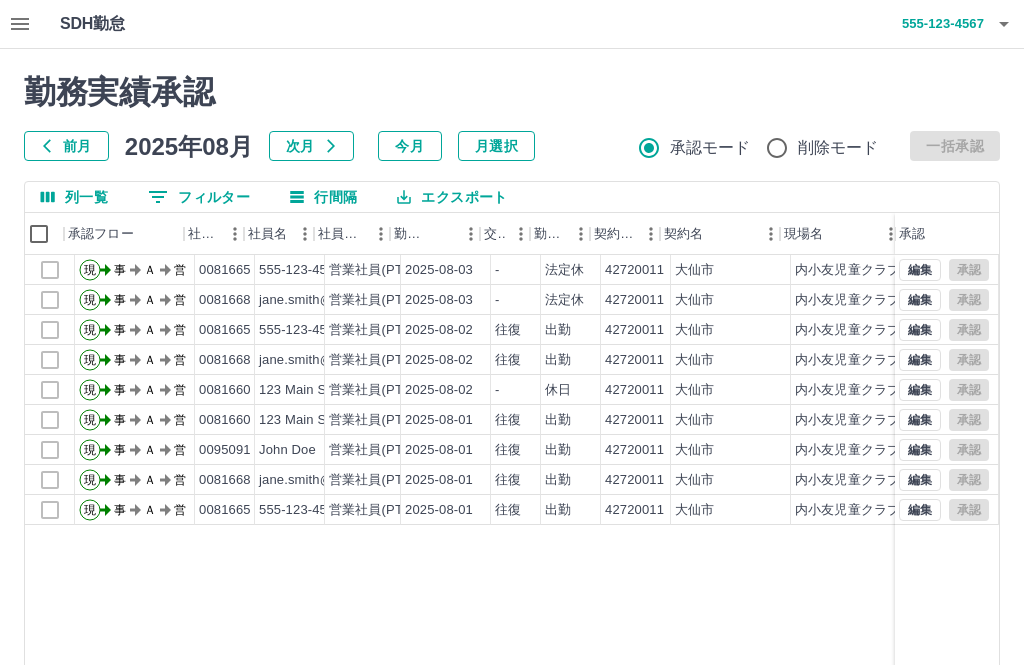 scroll, scrollTop: 0, scrollLeft: 0, axis: both 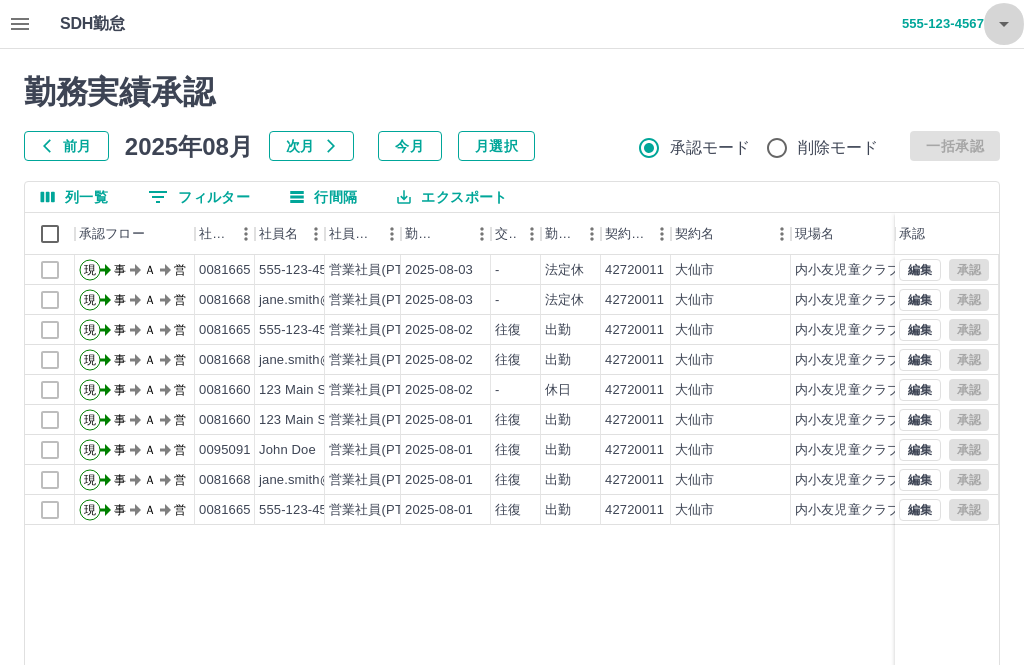 click at bounding box center [1004, 24] 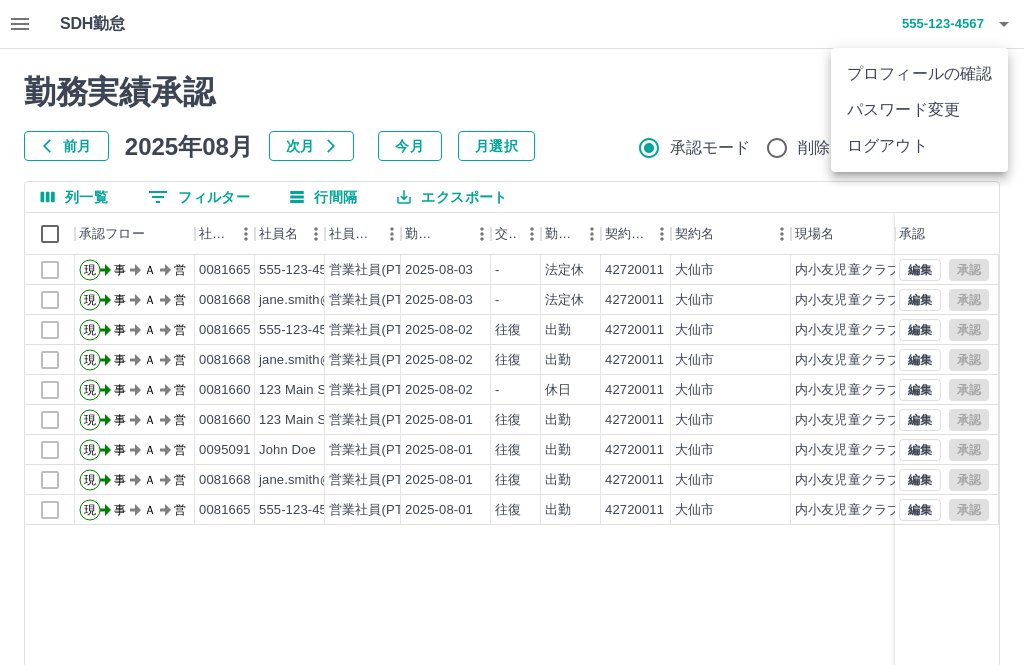click on "ログアウト" at bounding box center [919, 146] 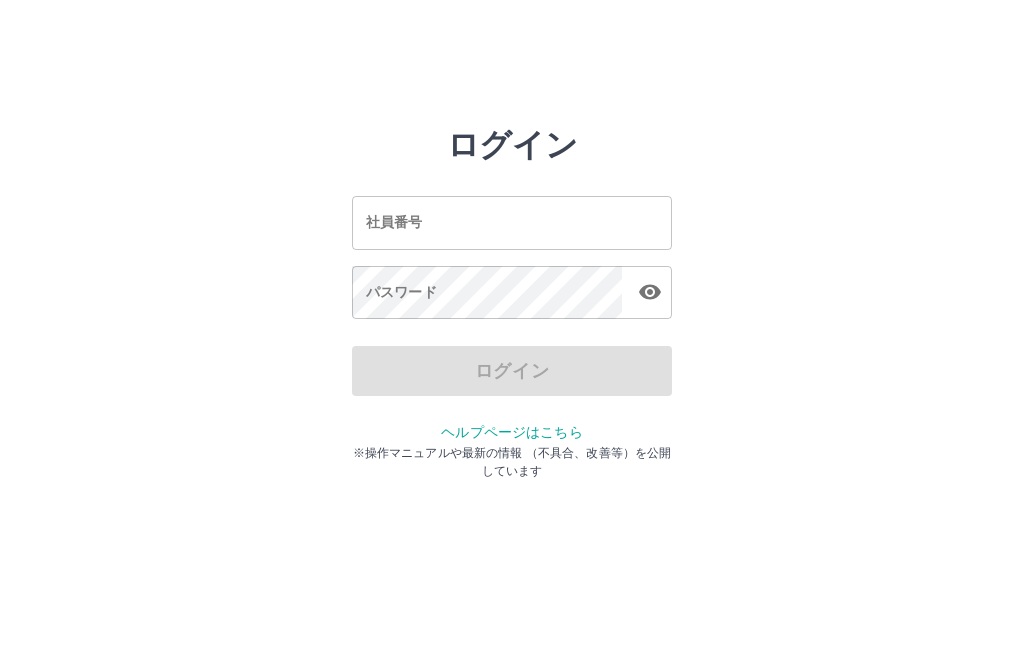 scroll, scrollTop: 0, scrollLeft: 0, axis: both 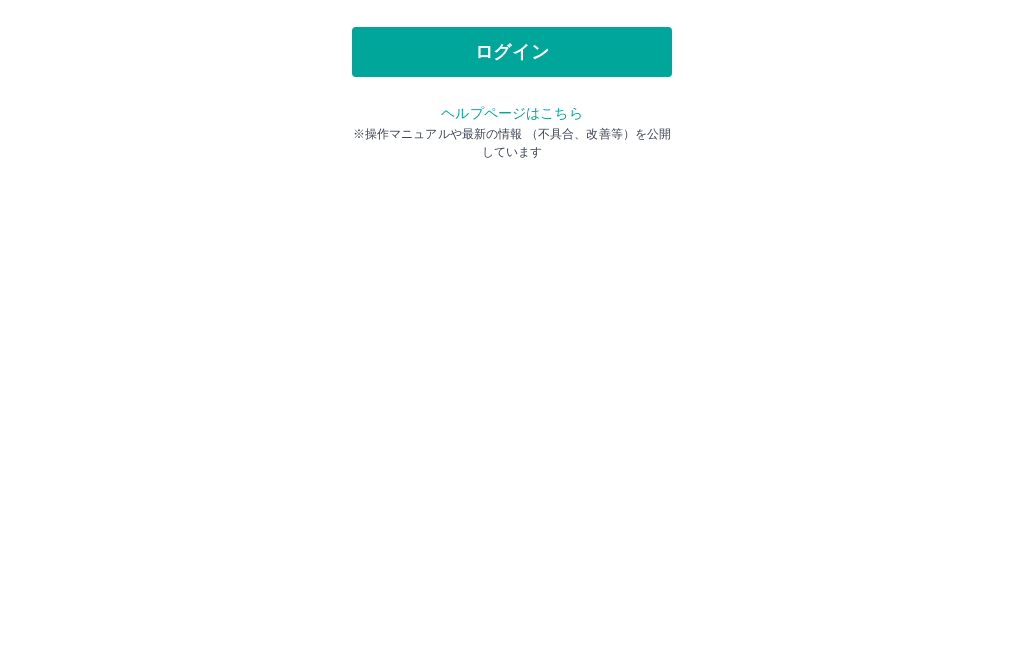 click on "ログイン" at bounding box center (512, 371) 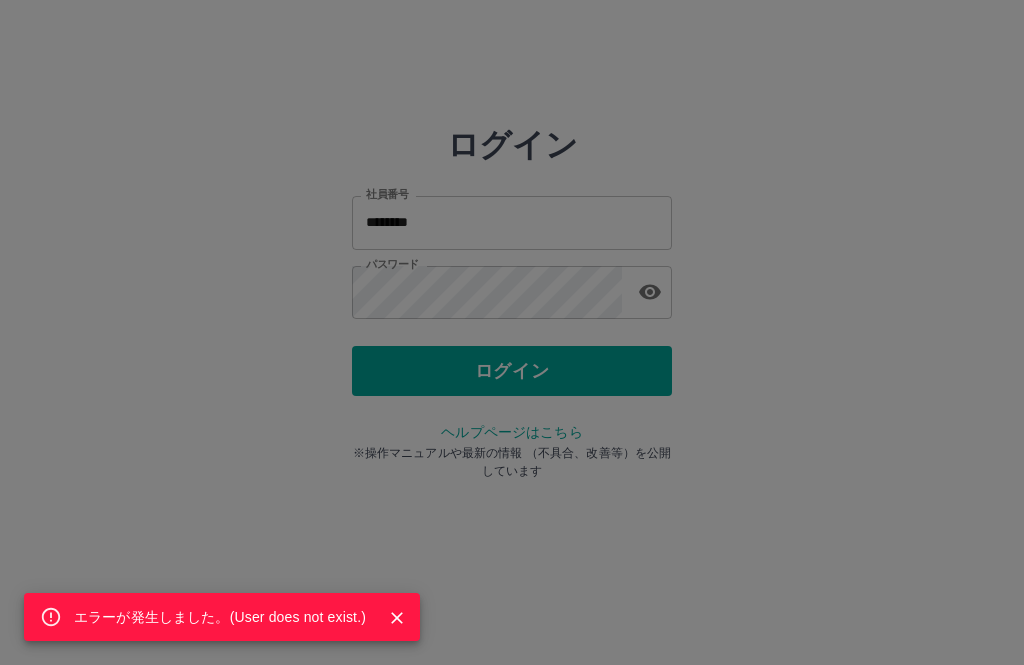 click on "エラーが発生しました。( User does not exist. )" at bounding box center [512, 332] 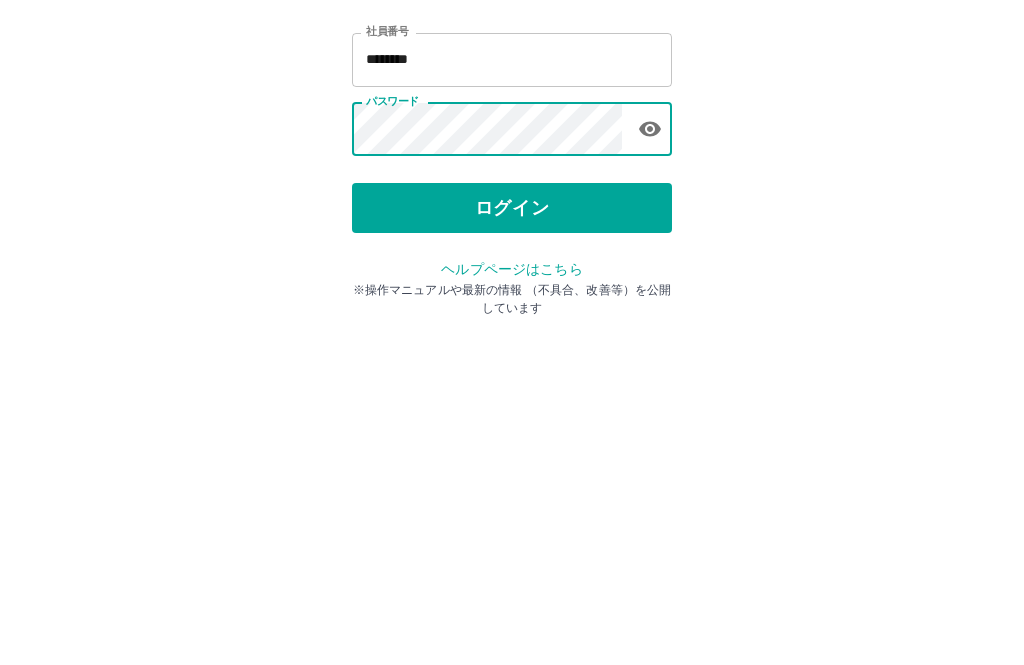 click on "ログイン" at bounding box center [512, 371] 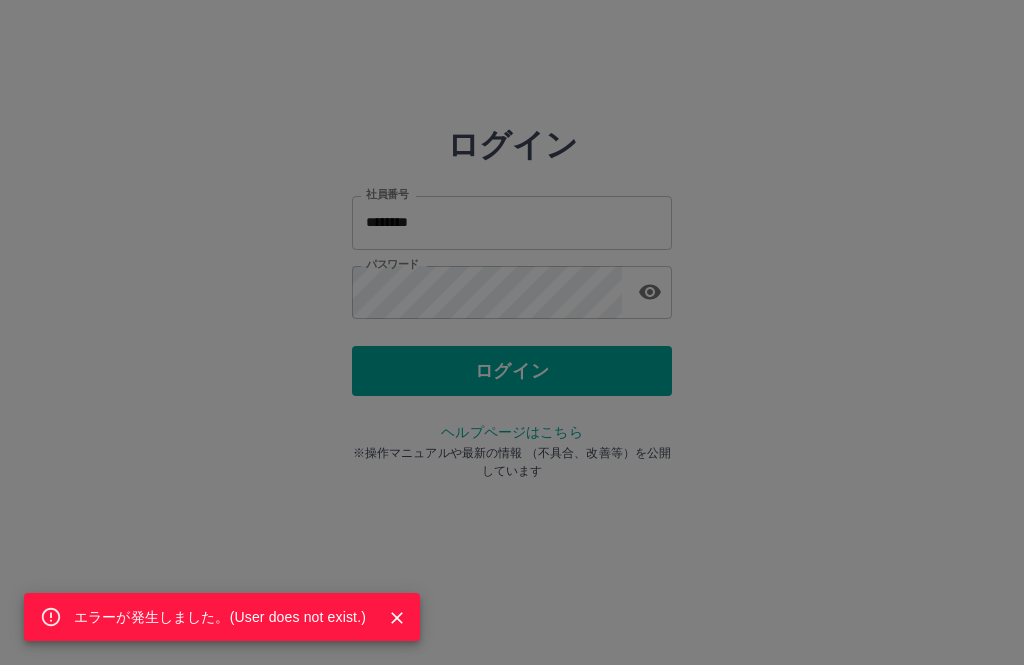 click on "エラーが発生しました。( User does not exist. )" at bounding box center [512, 332] 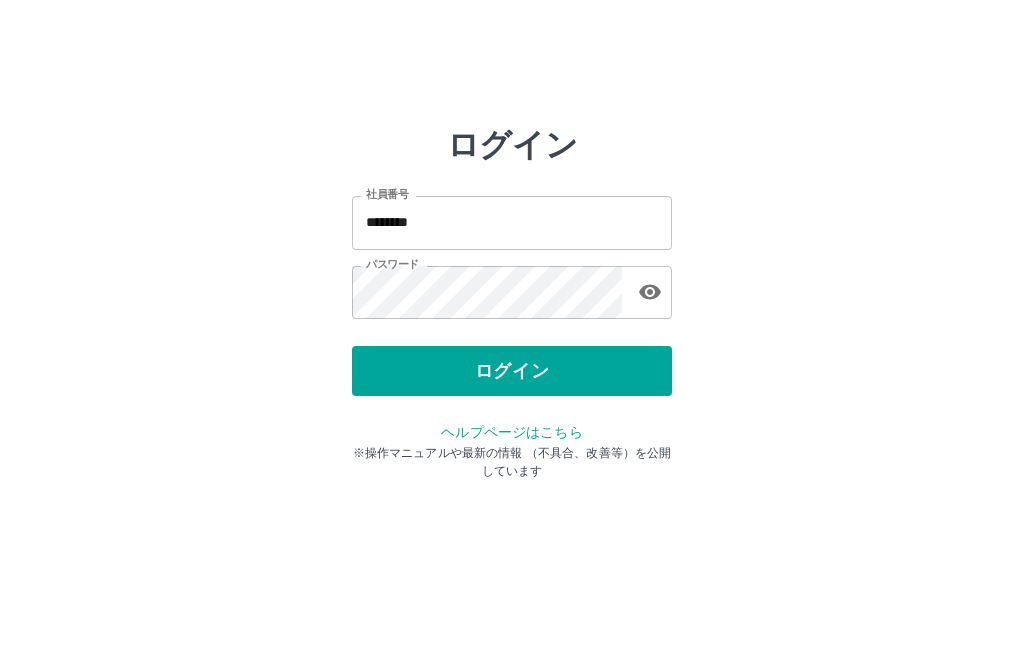 click on "********" at bounding box center (512, 222) 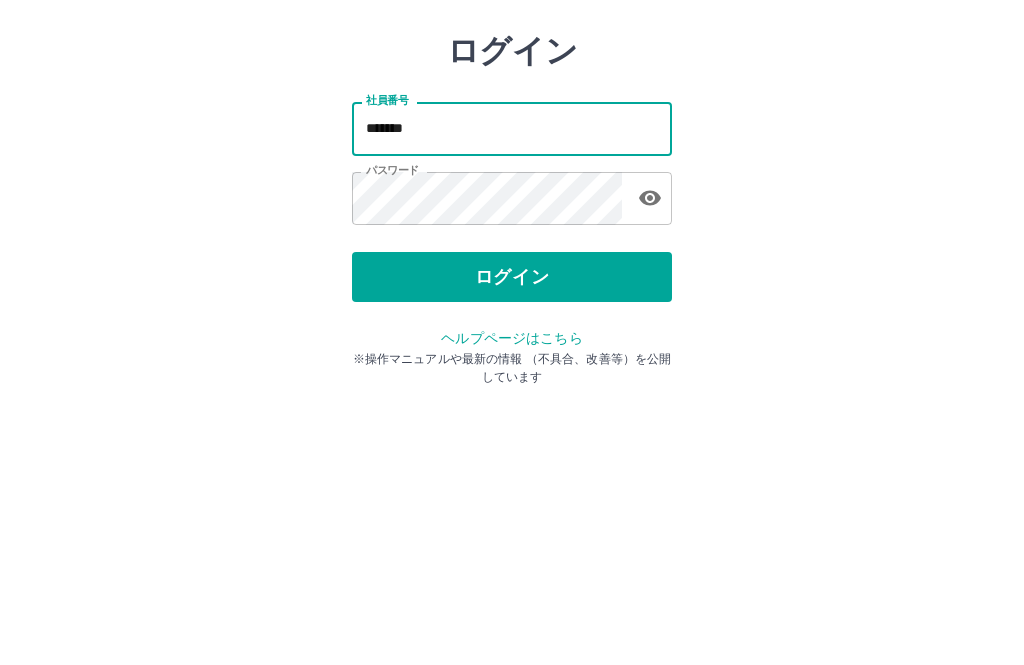 type on "*******" 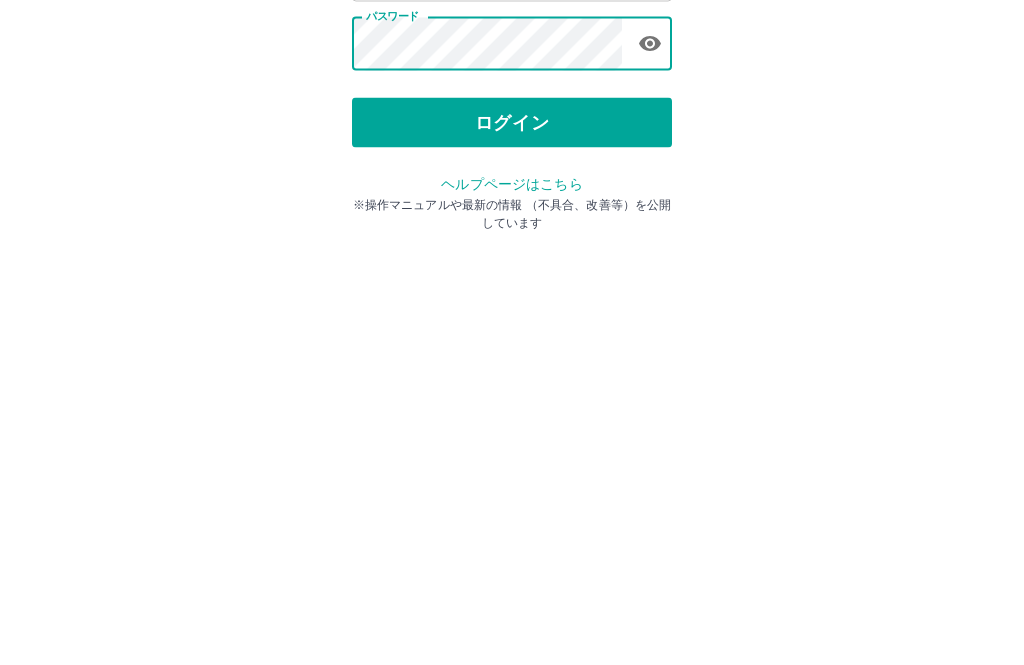 click on "ログイン" at bounding box center (512, 371) 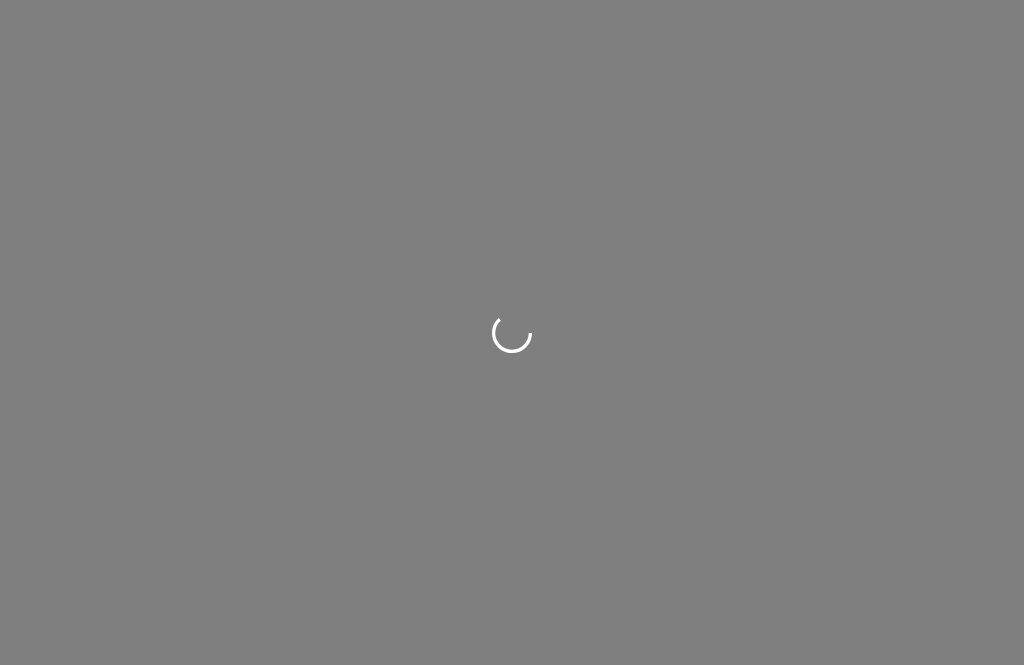 scroll, scrollTop: 0, scrollLeft: 0, axis: both 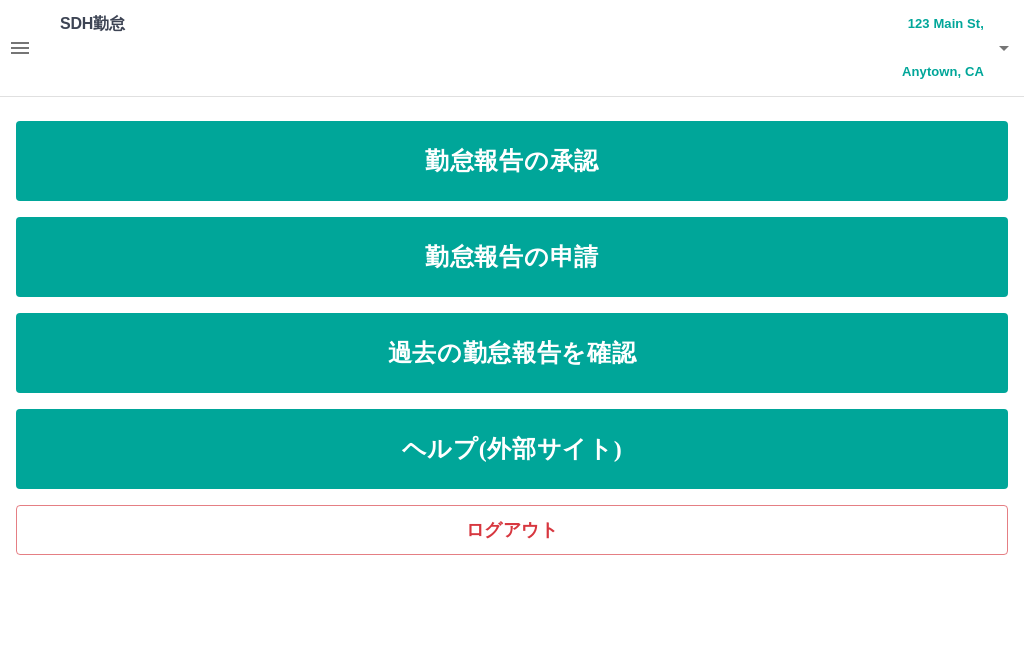 click at bounding box center [20, 48] 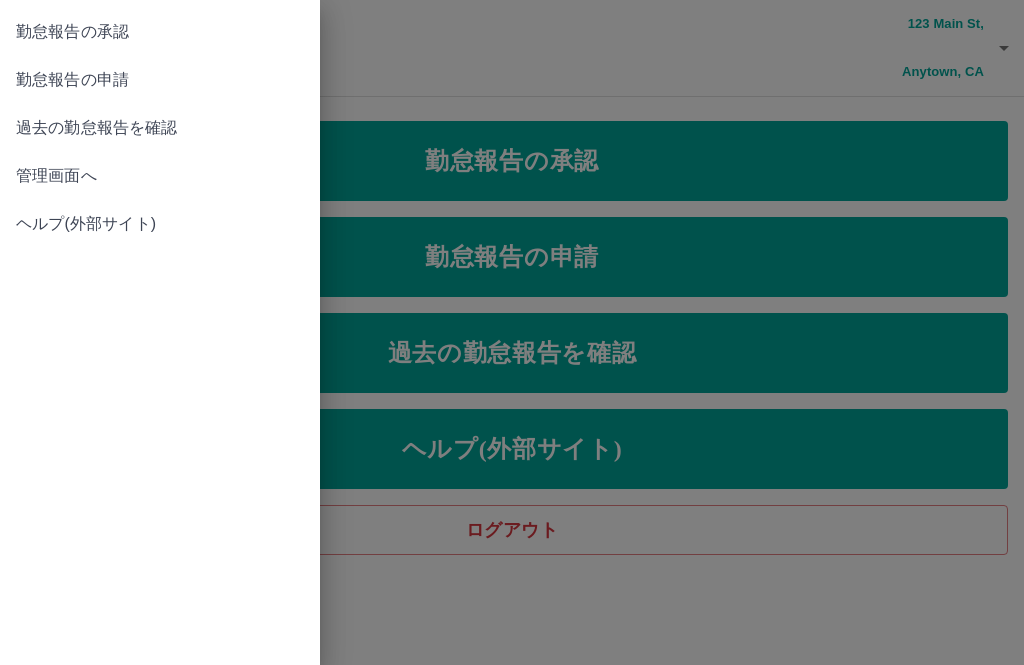 click on "管理画面へ" at bounding box center (160, 176) 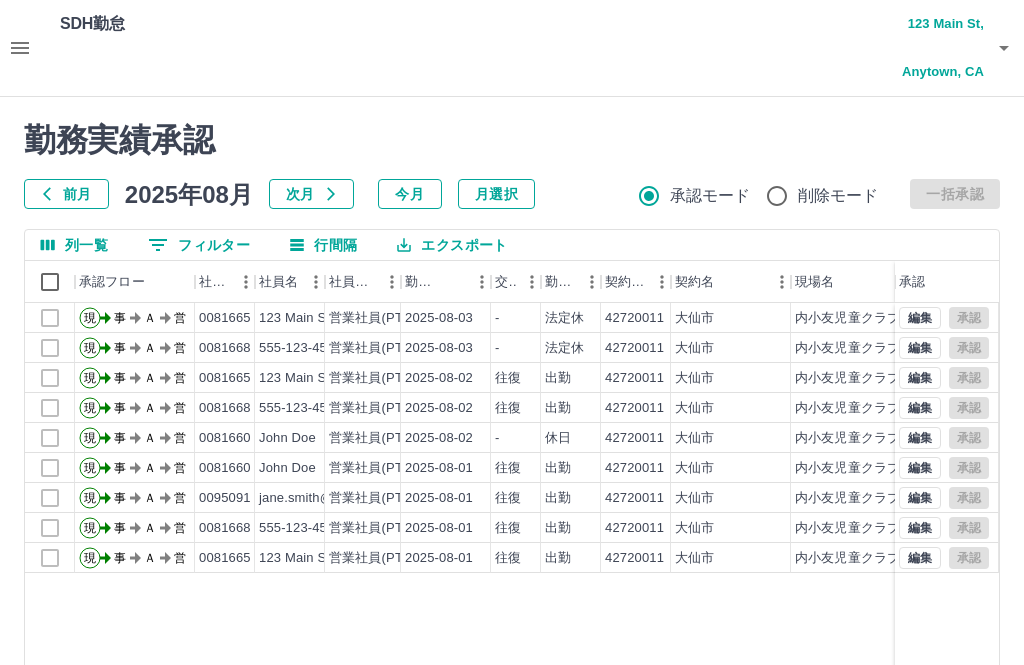 click 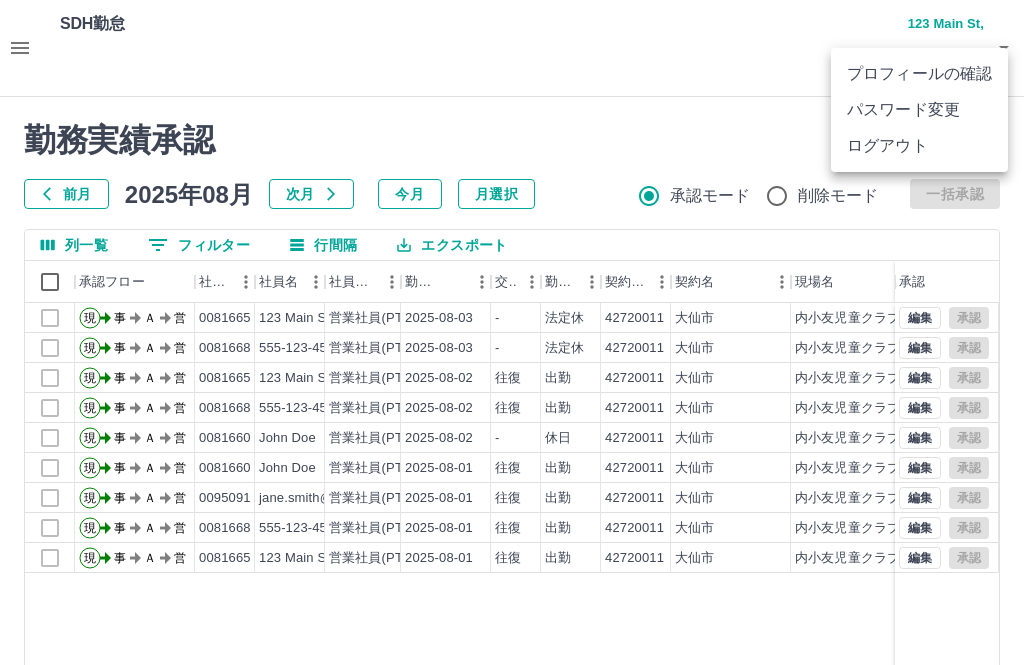 click on "ログアウト" at bounding box center (919, 146) 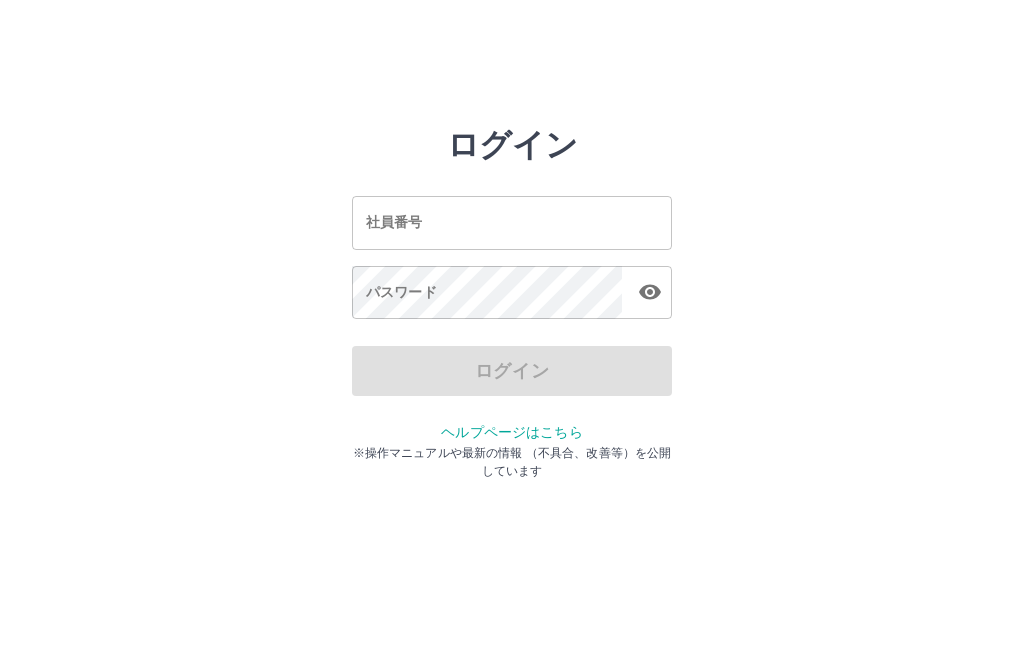 scroll, scrollTop: 0, scrollLeft: 0, axis: both 